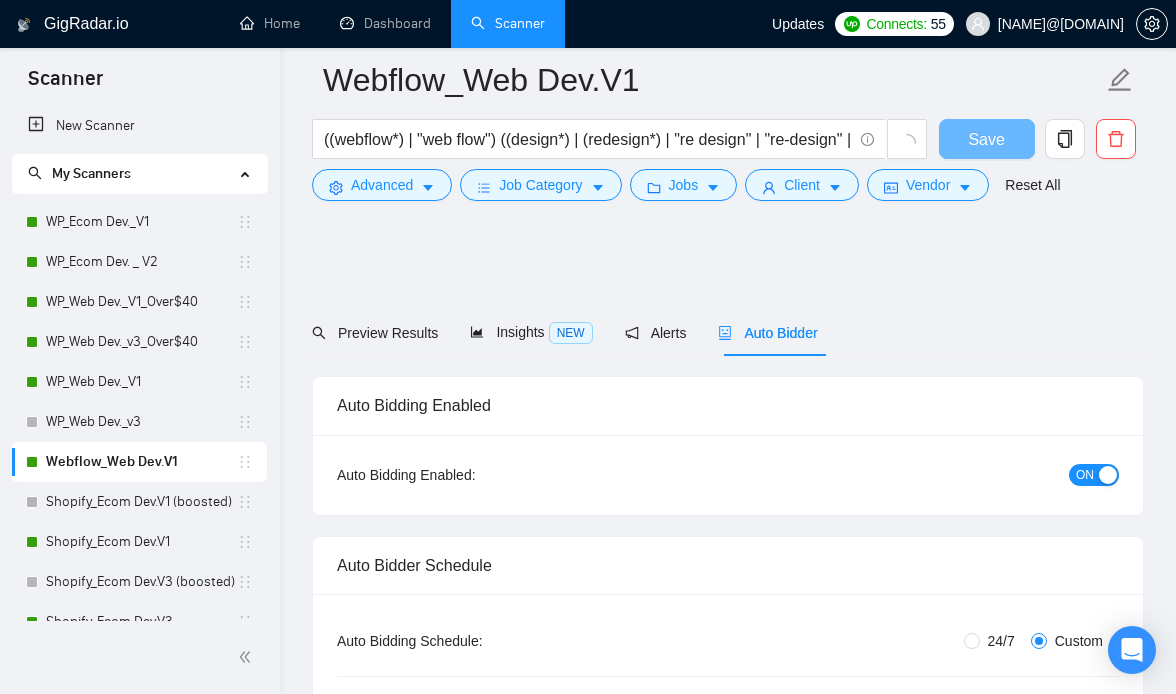 type 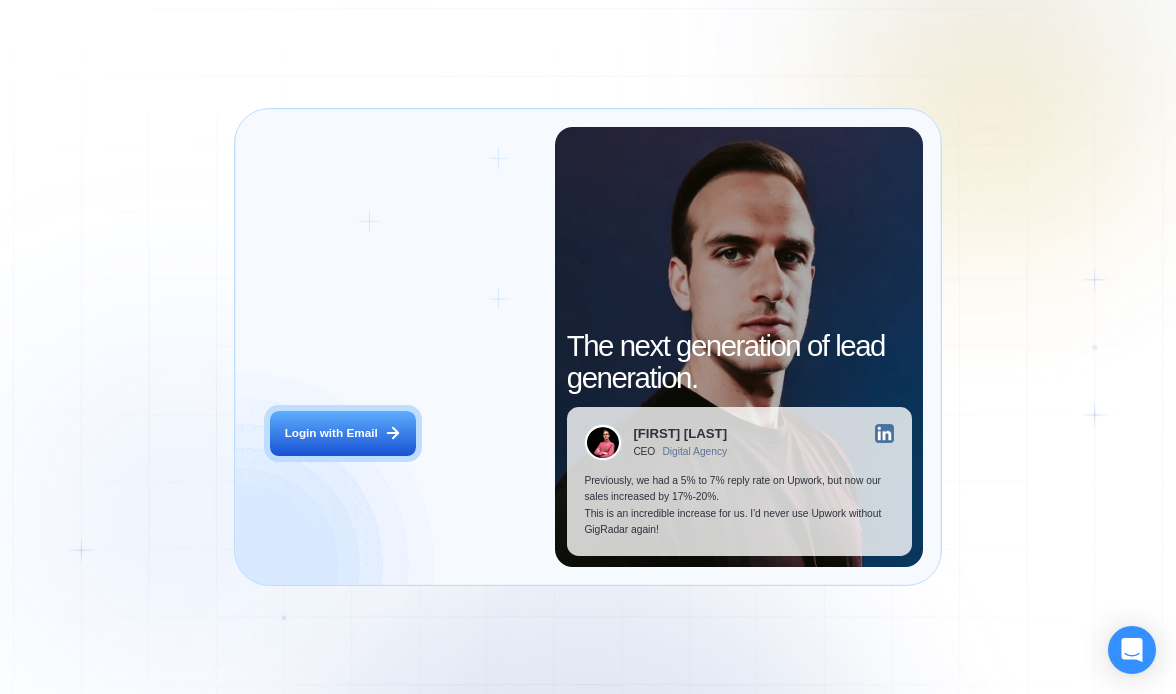 scroll, scrollTop: 0, scrollLeft: 0, axis: both 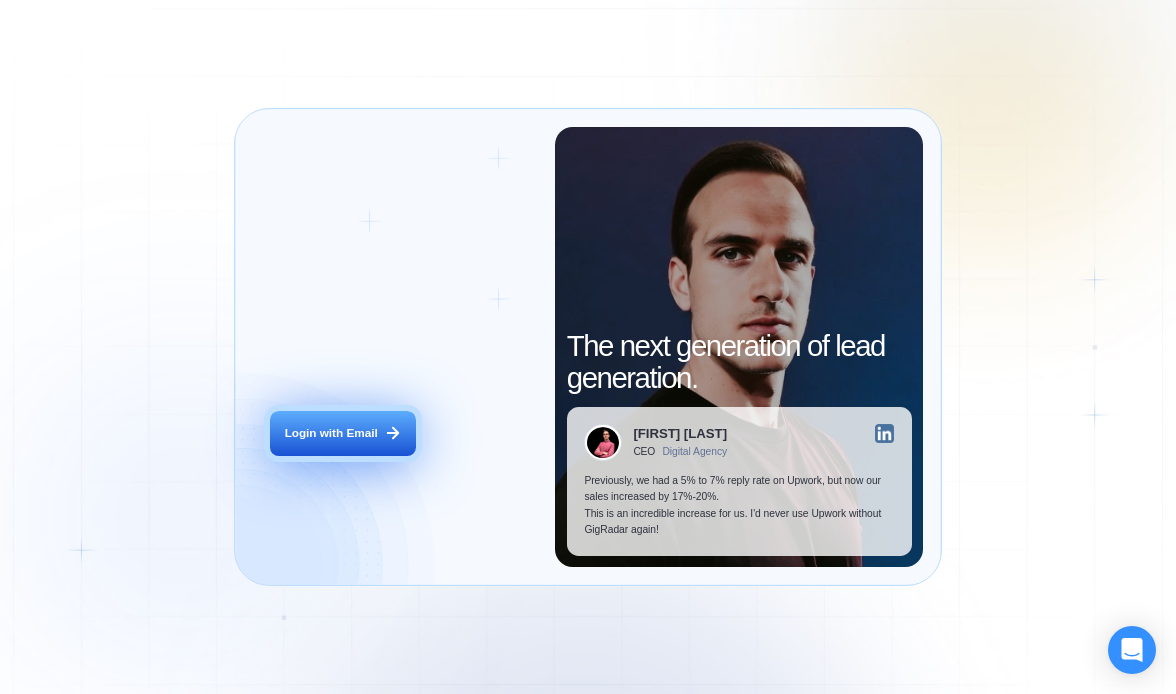 click on "Login with Email" at bounding box center (331, 433) 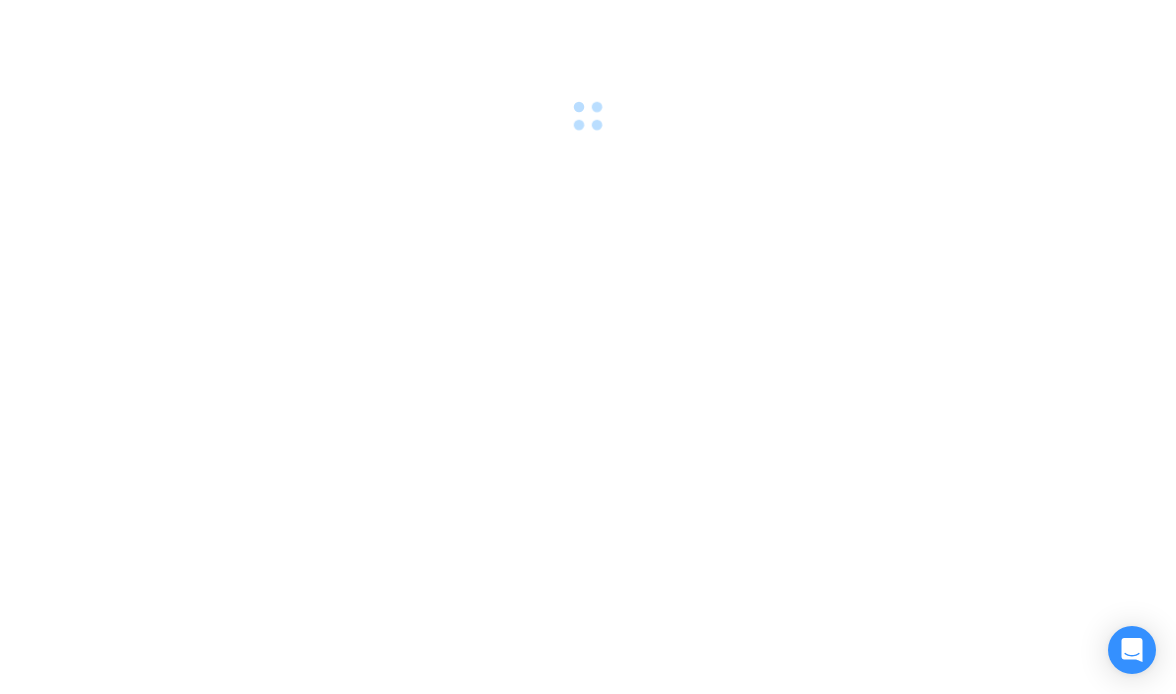 scroll, scrollTop: 0, scrollLeft: 0, axis: both 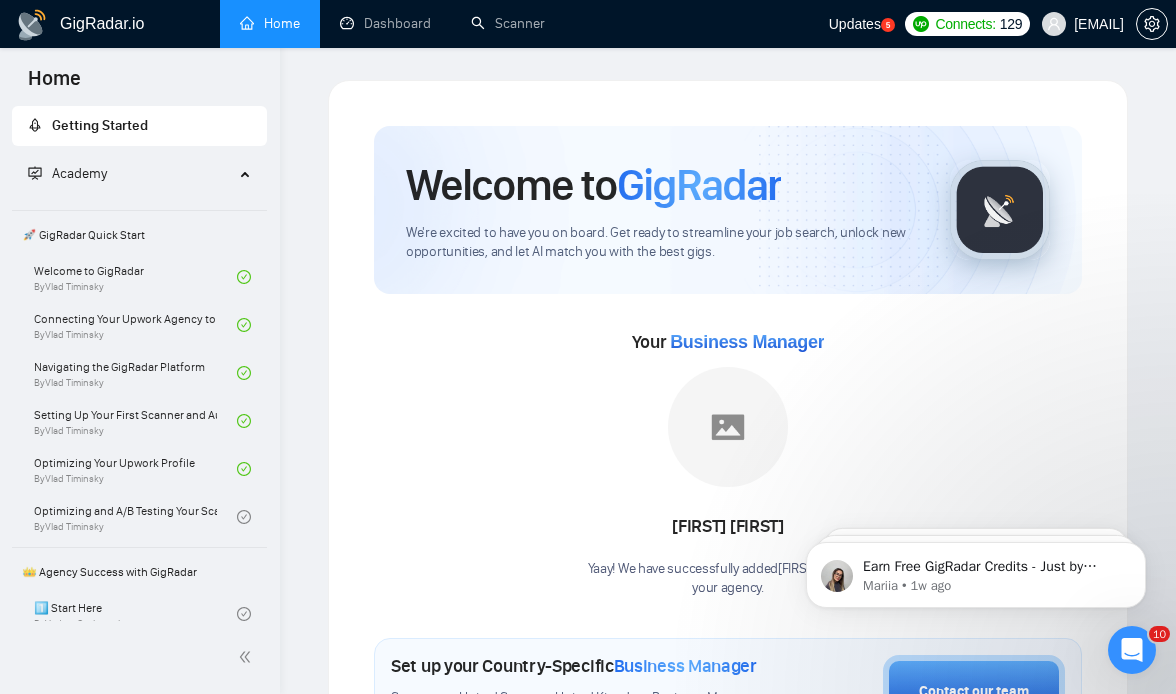 click on "Academy" at bounding box center (140, 174) 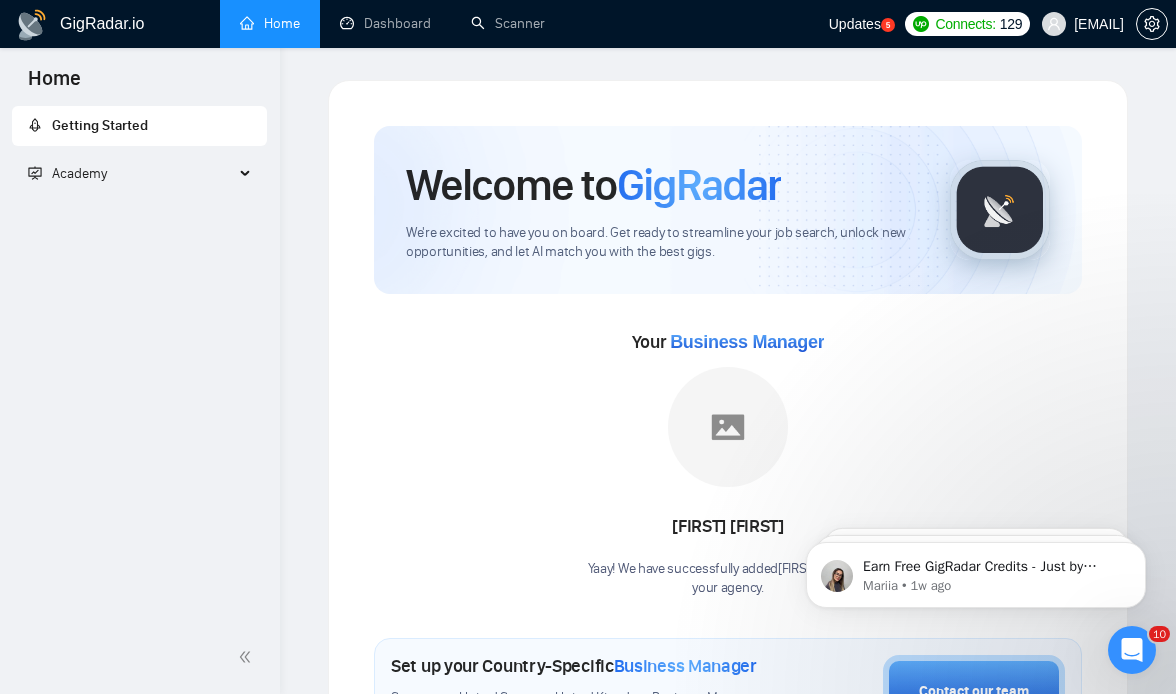 click at bounding box center (247, 174) 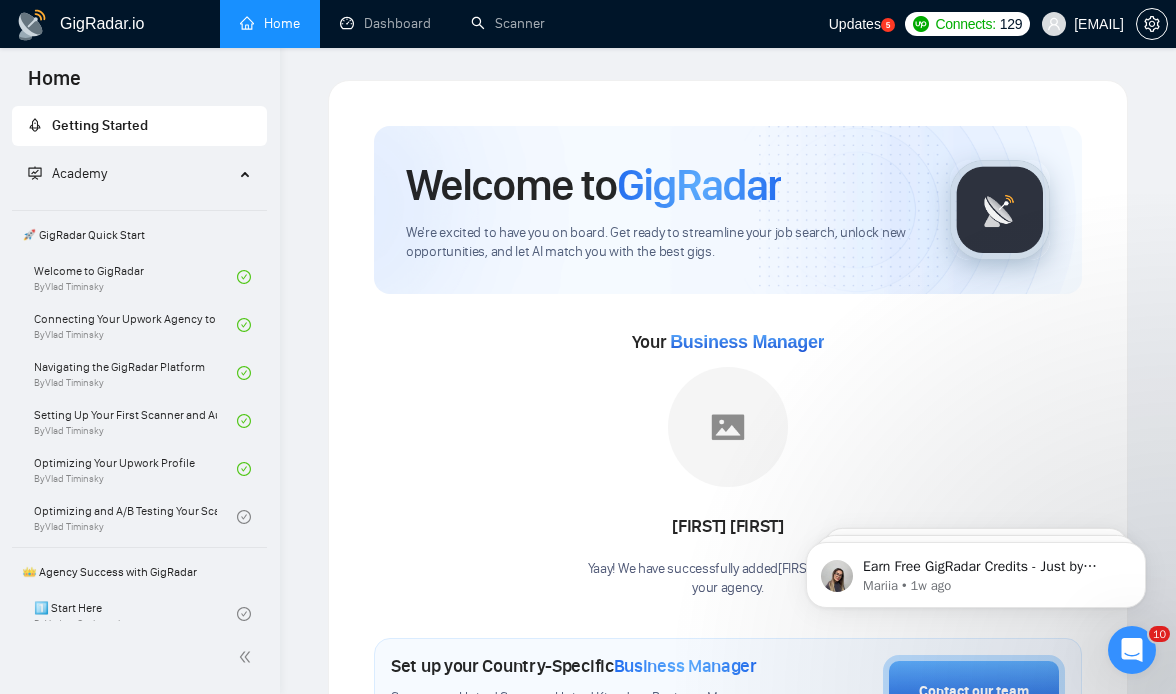 click on "Getting Started" at bounding box center [139, 126] 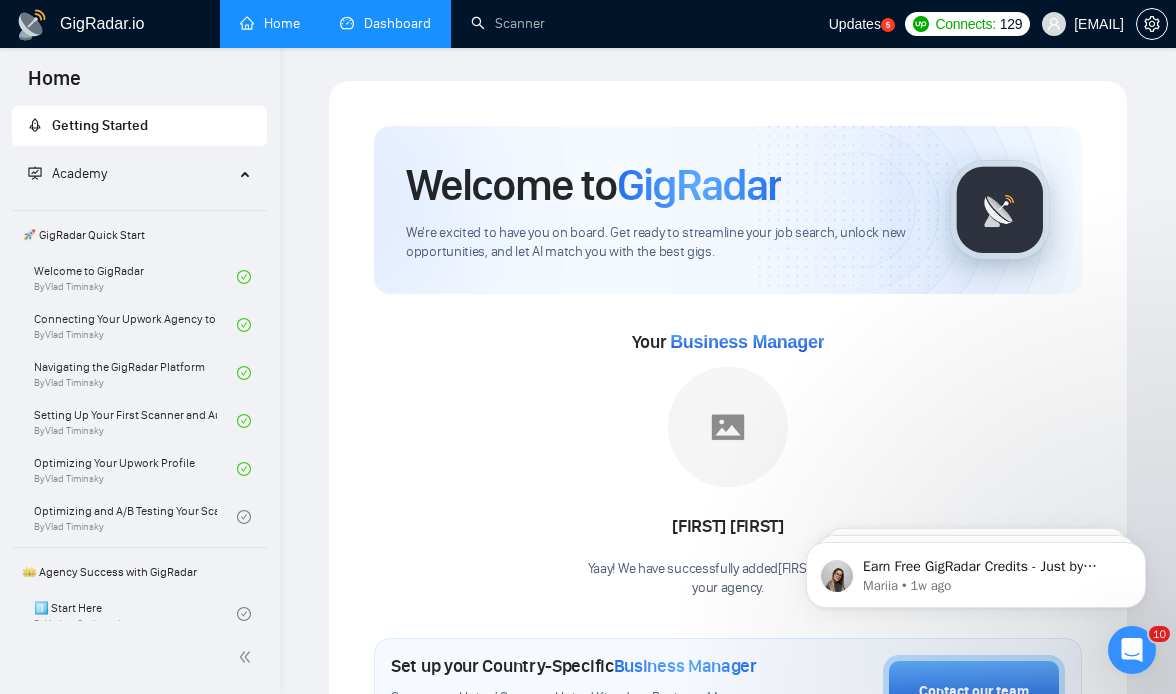 click on "Dashboard" at bounding box center (385, 23) 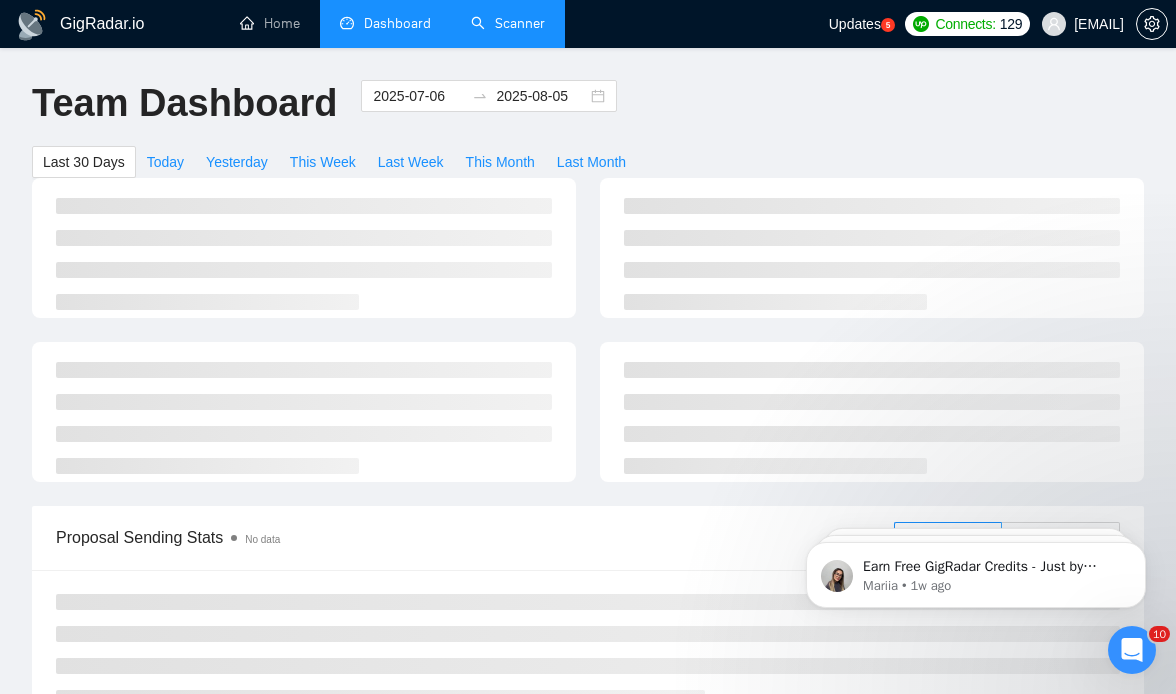 click on "Scanner" at bounding box center [508, 23] 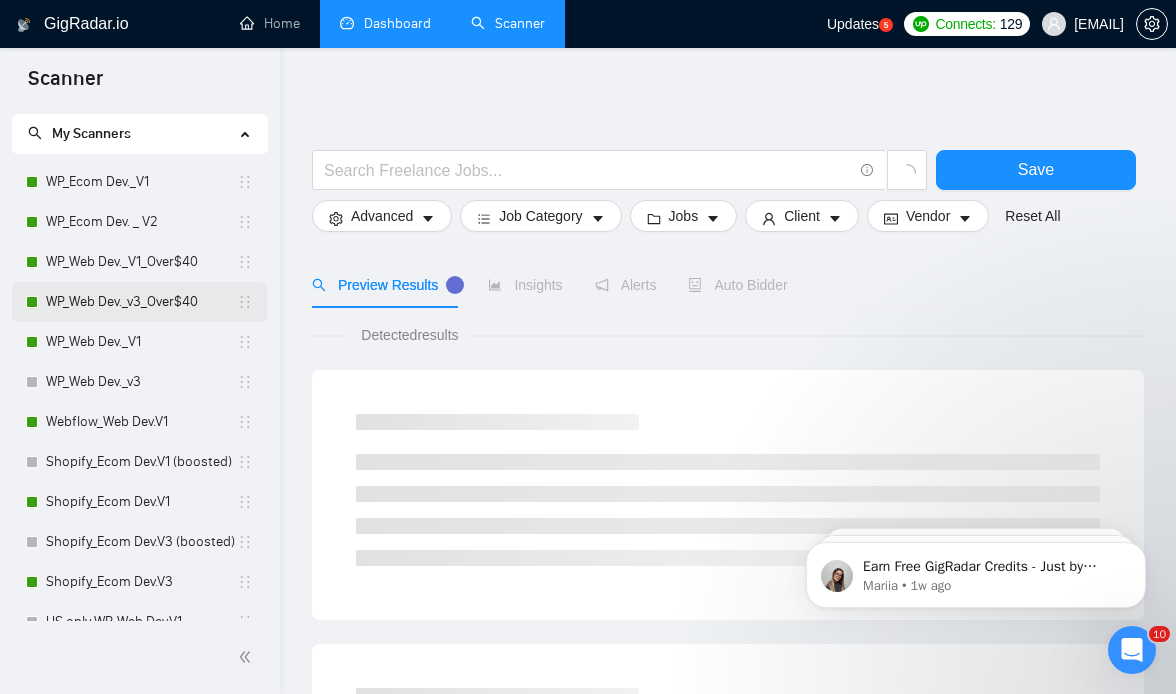 scroll, scrollTop: 55, scrollLeft: 0, axis: vertical 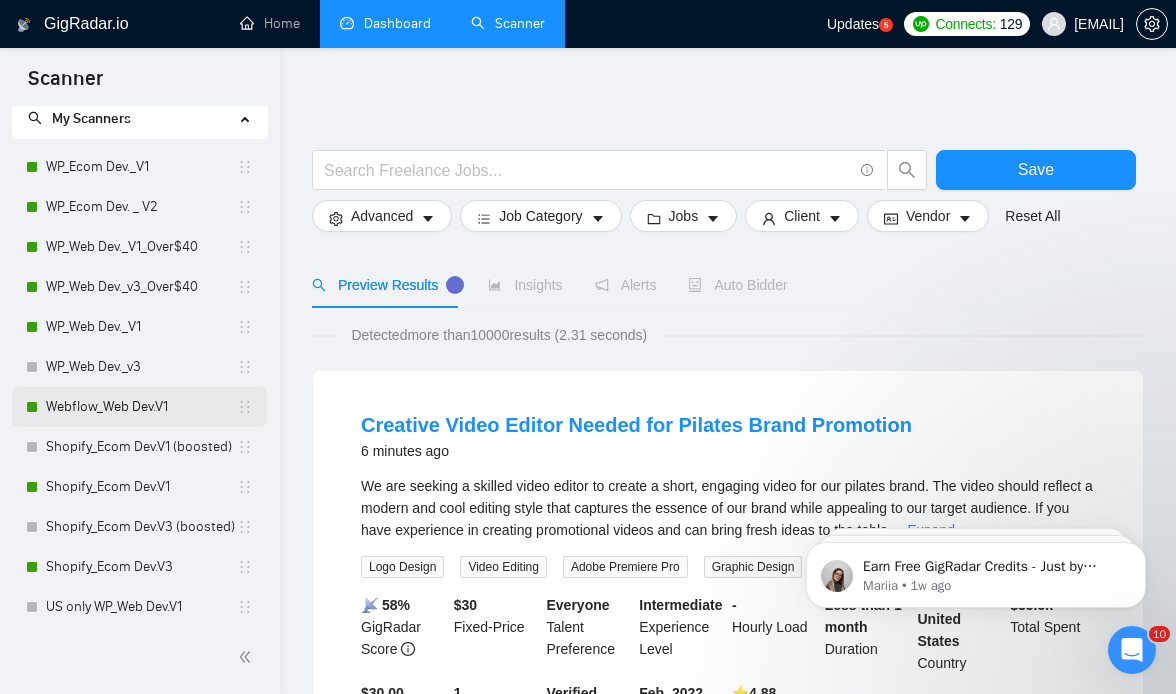click on "Webflow_Web Dev.V1" at bounding box center [141, 407] 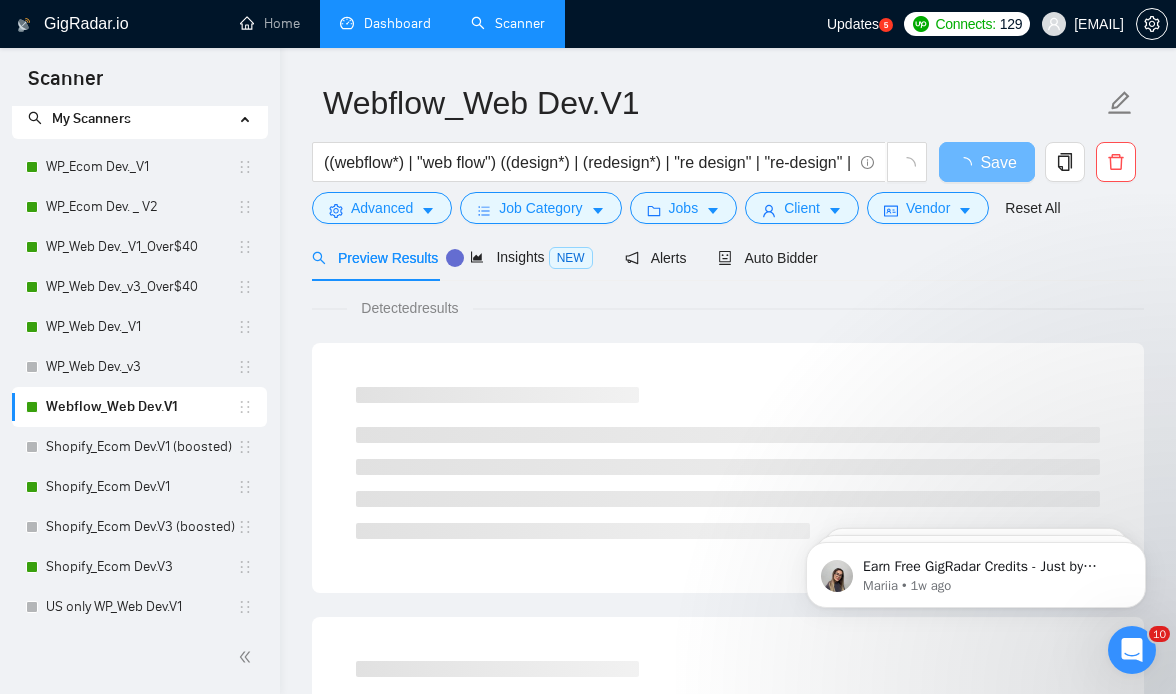 scroll, scrollTop: 64, scrollLeft: 0, axis: vertical 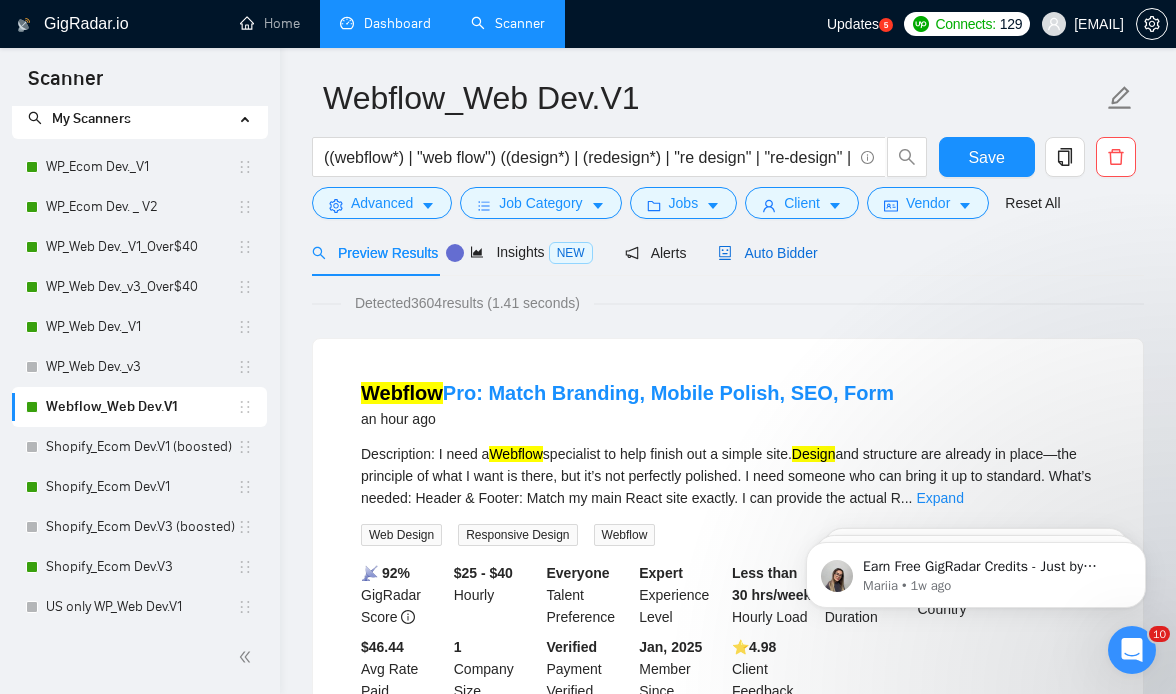 click on "Auto Bidder" at bounding box center [767, 253] 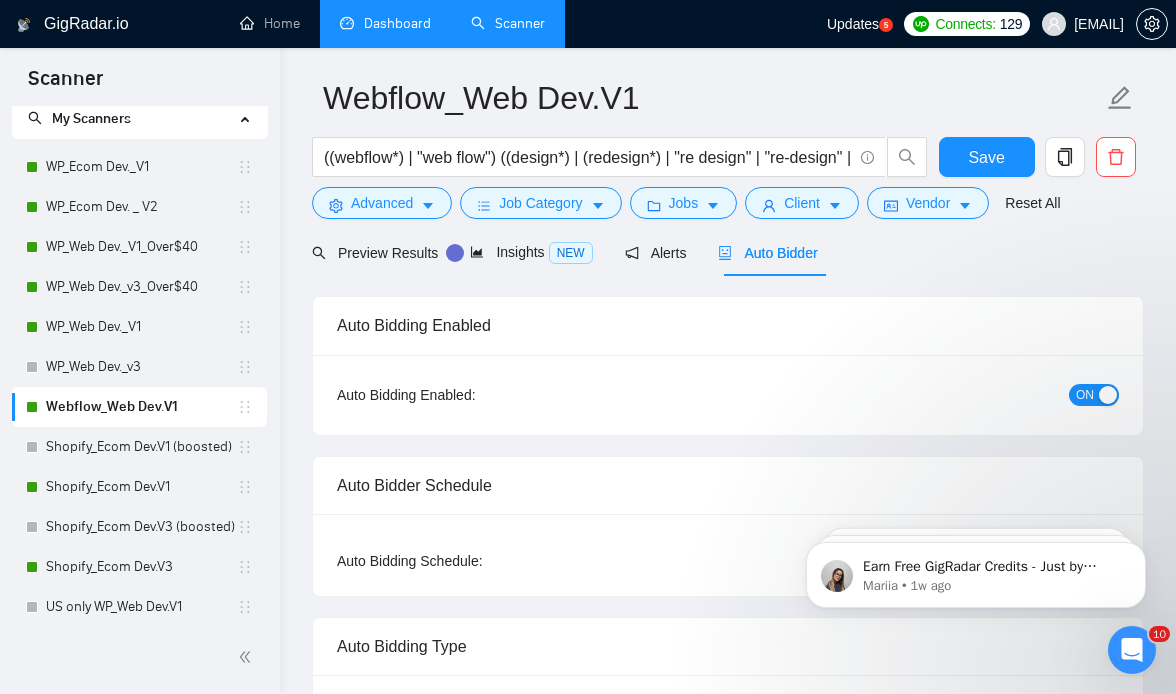 type 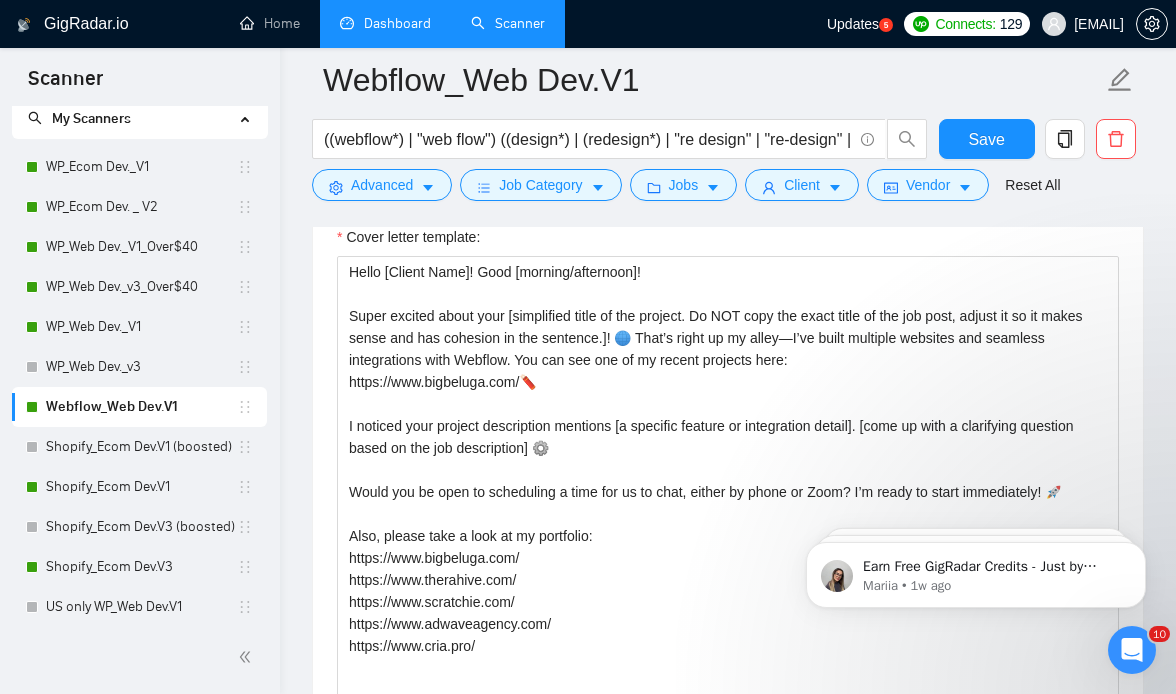 scroll, scrollTop: 2519, scrollLeft: 0, axis: vertical 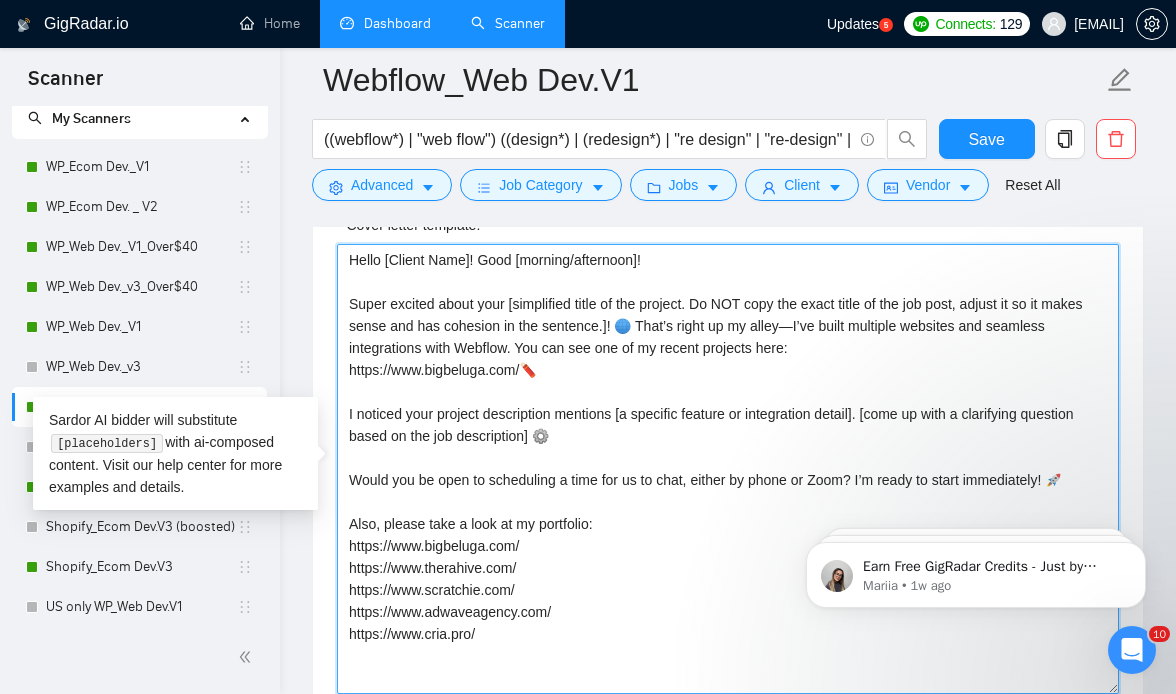 click on "Hello [Client Name]! Good [morning/afternoon]!
Super excited about your [simplified title of the project. Do NOT copy the exact title of the job post, adjust it so it makes sense and has cohesion in the sentence.]! 🌐 That’s right up my alley—I’ve built multiple websites and seamless integrations with Webflow. You can see one of my recent projects here:
https://www.bigbeluga.com/🧨
I noticed your project description mentions [a specific feature or integration detail]. [come up with a clarifying question based on the job description] ⚙
Would you be open to scheduling a time for us to chat, either by phone or Zoom? I’m ready to start immediately! 🚀
Also, please take a look at my portfolio:
https://www.bigbeluga.com/
https://www.therahive.com/
https://www.scratchie.com/
https://www.adwaveagency.com/
https://www.cria.pro/" at bounding box center [728, 469] 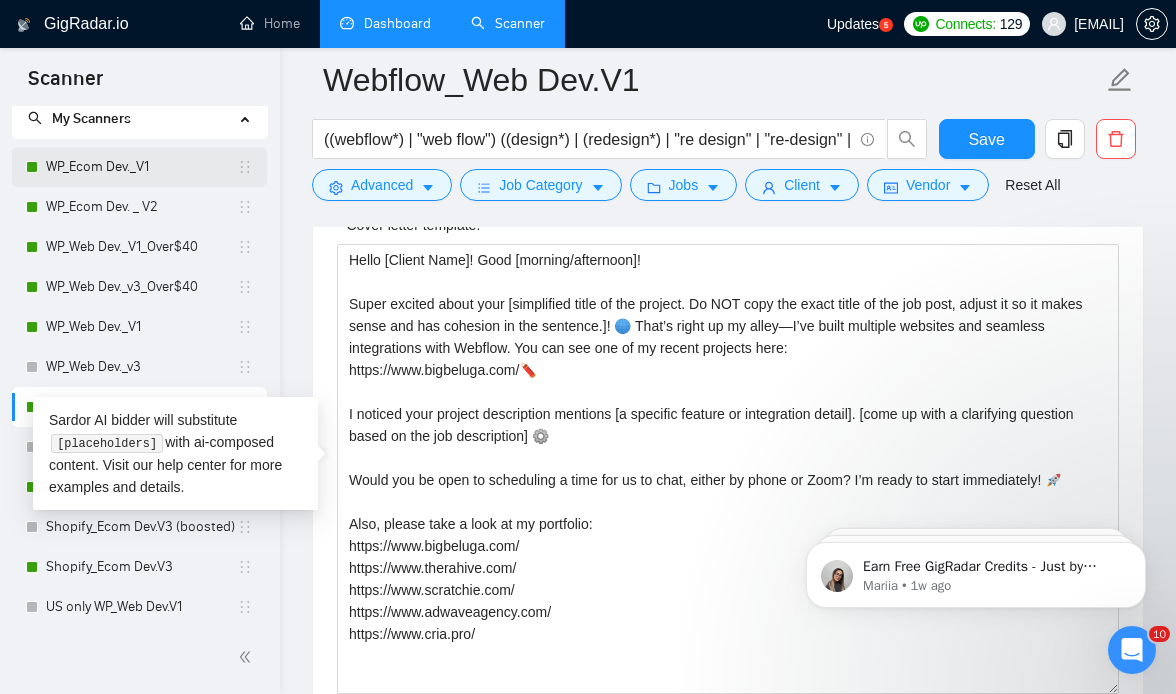 click on "WP_Ecom Dev._V1" at bounding box center [141, 167] 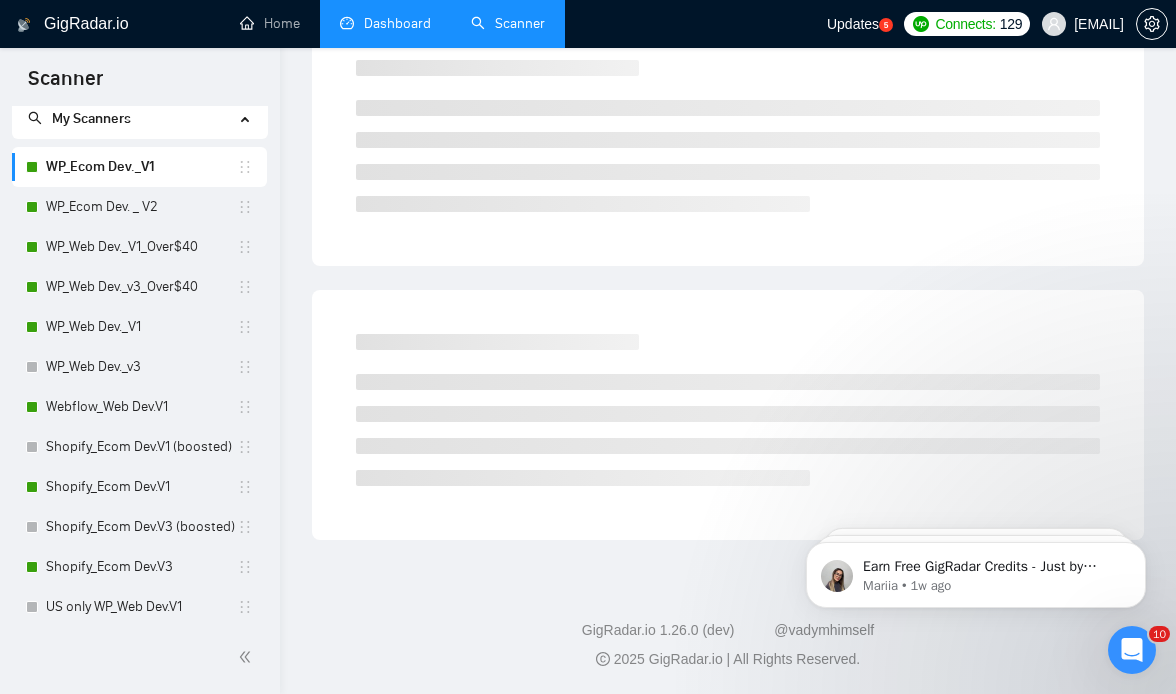 scroll, scrollTop: 36, scrollLeft: 0, axis: vertical 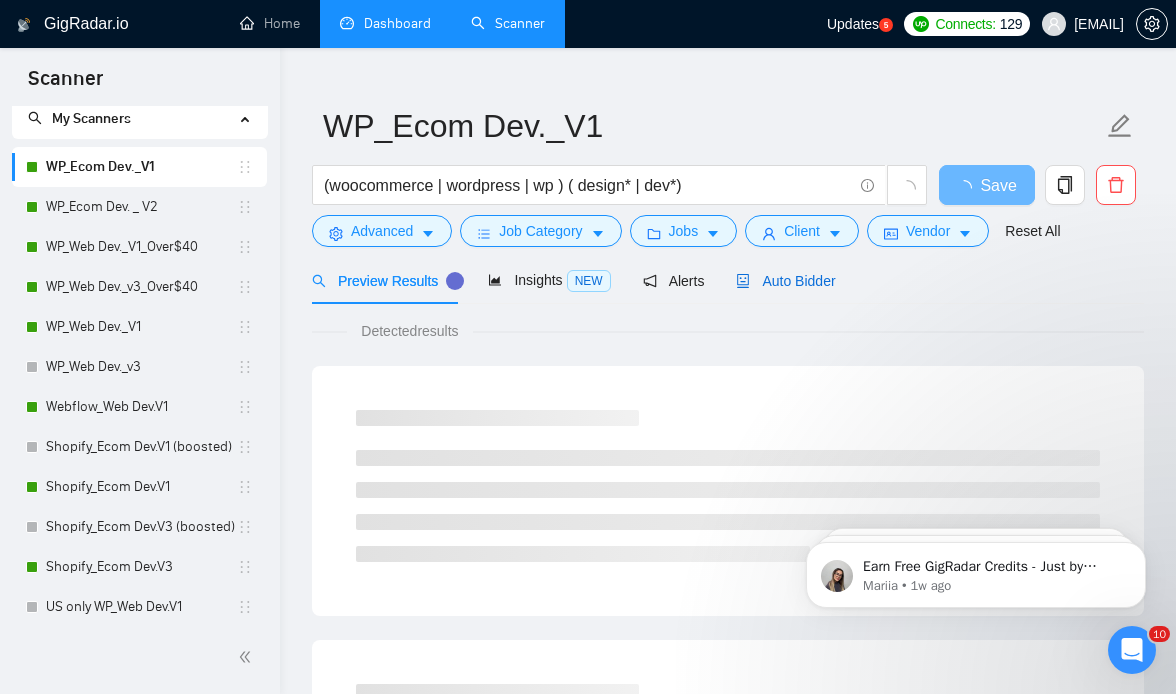 click on "Auto Bidder" at bounding box center [785, 281] 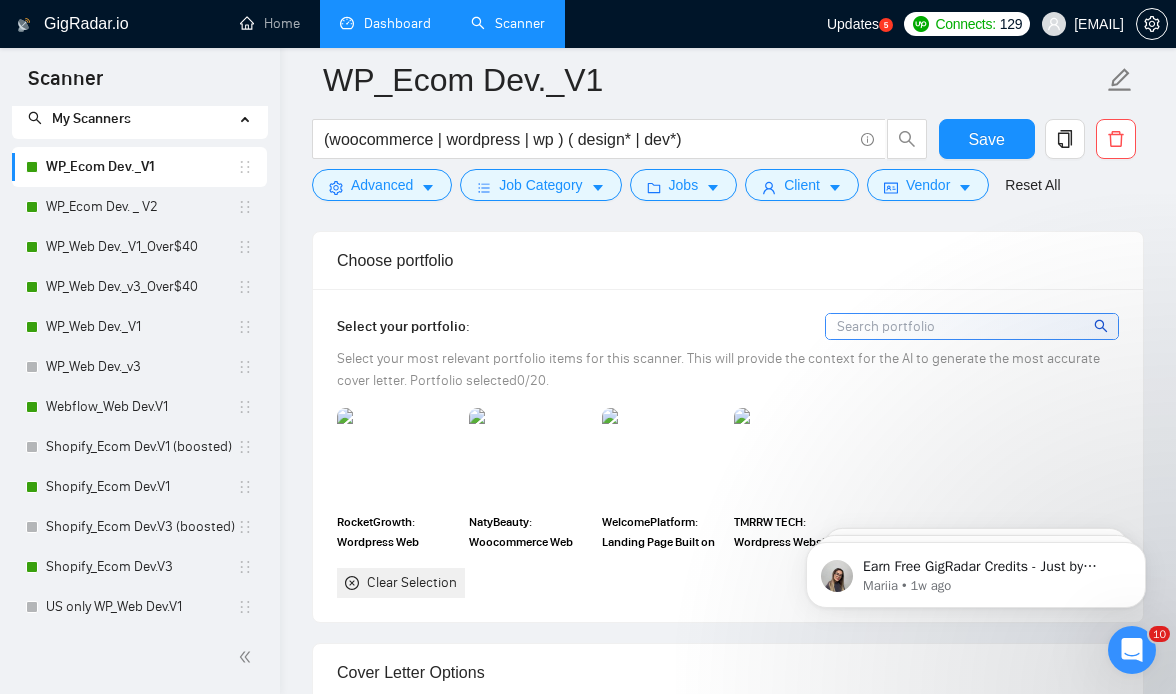 scroll, scrollTop: 2559, scrollLeft: 0, axis: vertical 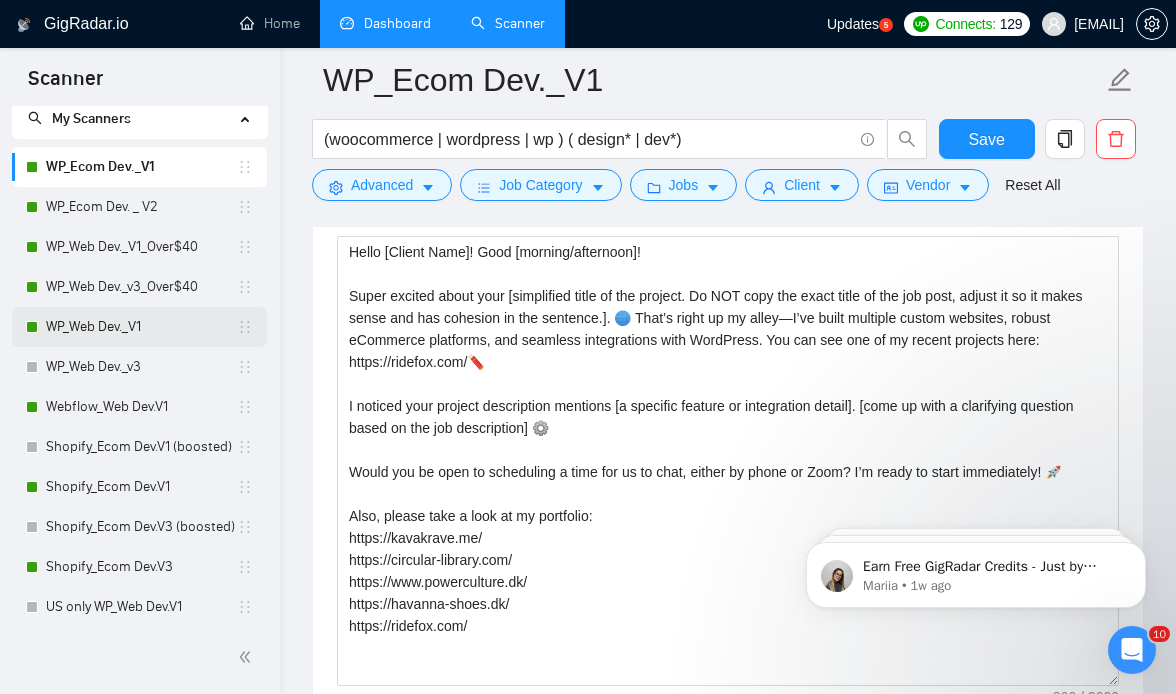 click on "WP_Web Dev._V1" at bounding box center (141, 327) 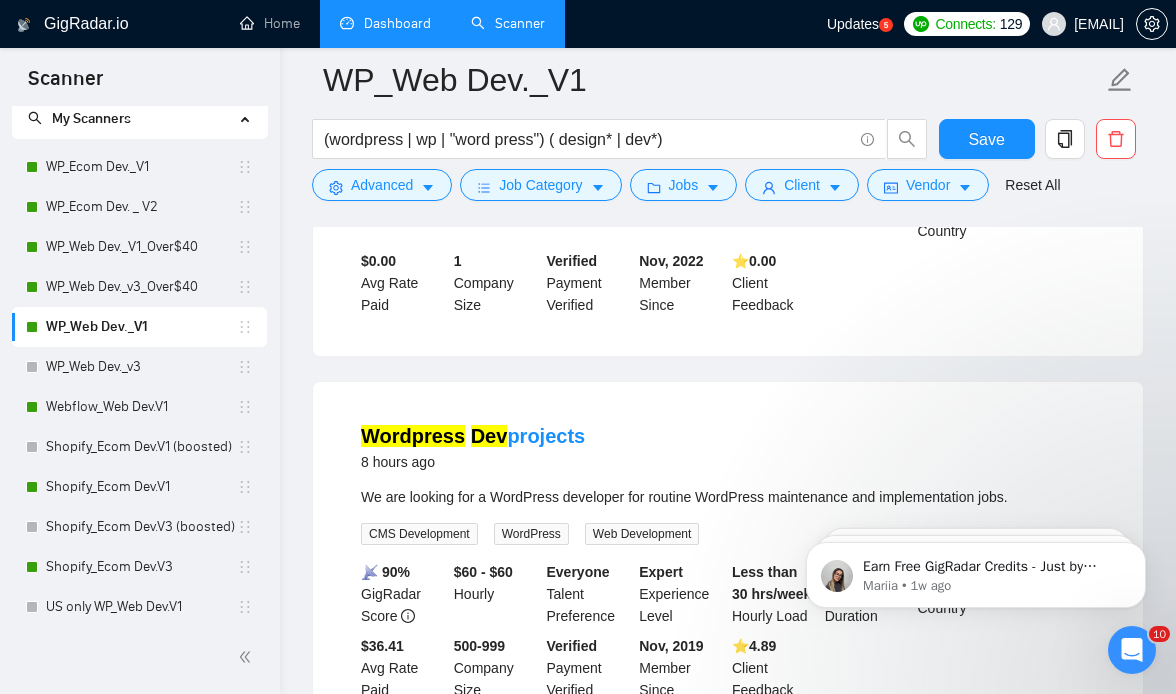 scroll, scrollTop: 0, scrollLeft: 0, axis: both 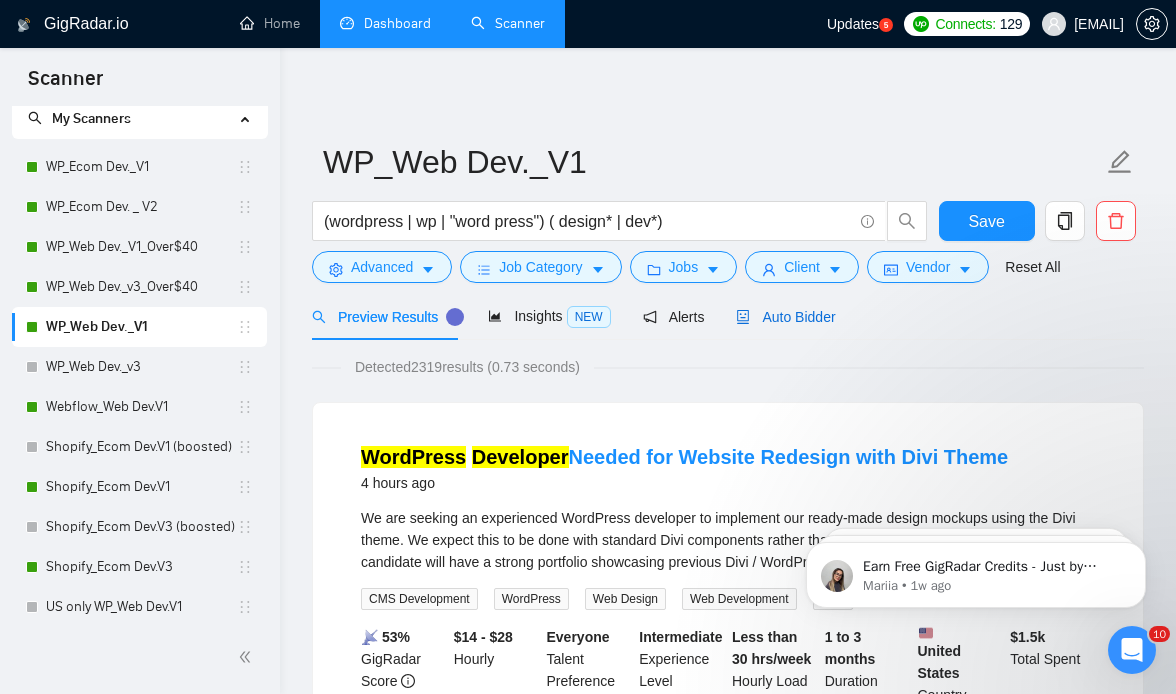 click on "Auto Bidder" at bounding box center [785, 317] 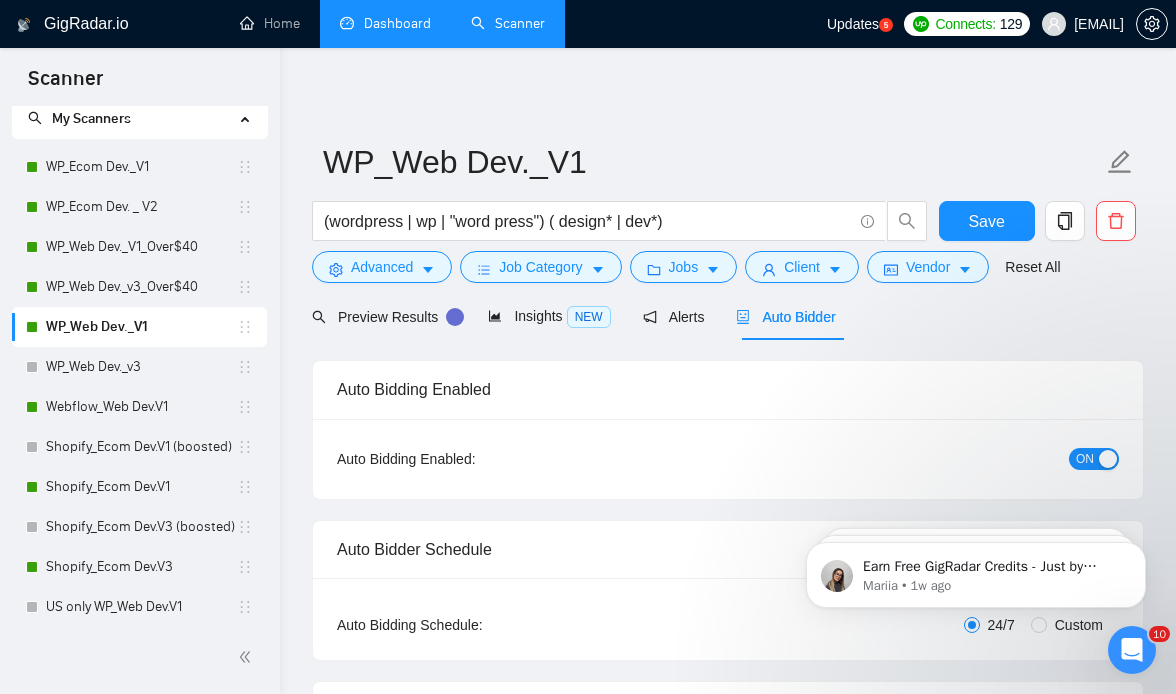 type 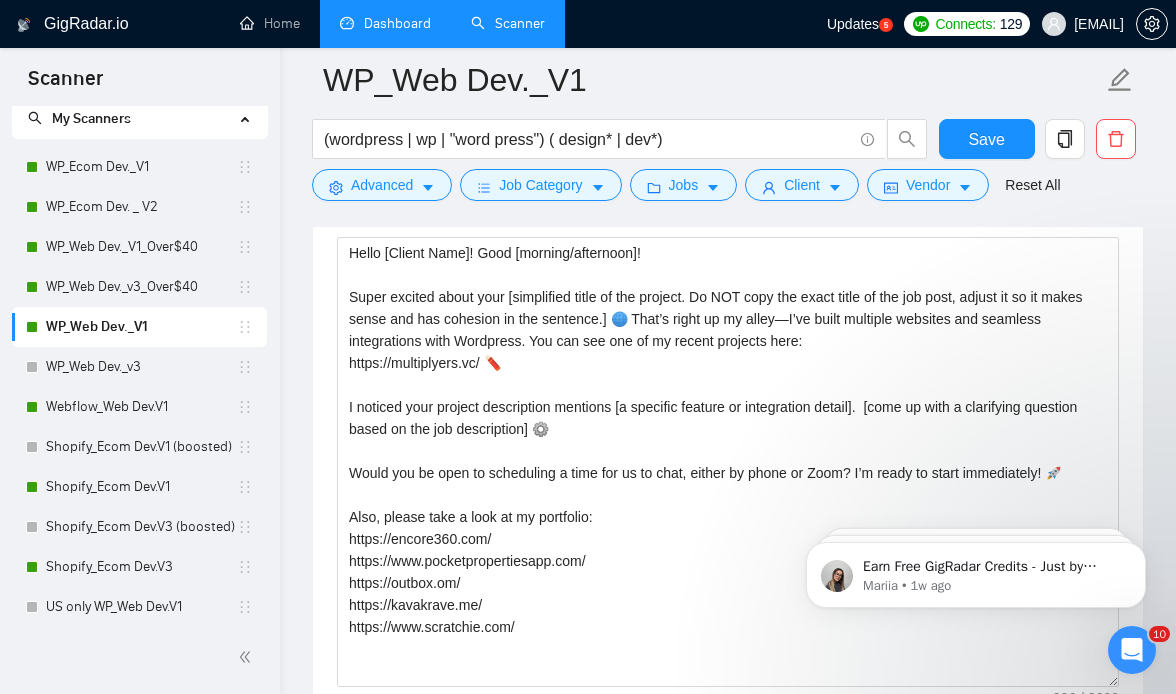 scroll, scrollTop: 2435, scrollLeft: 0, axis: vertical 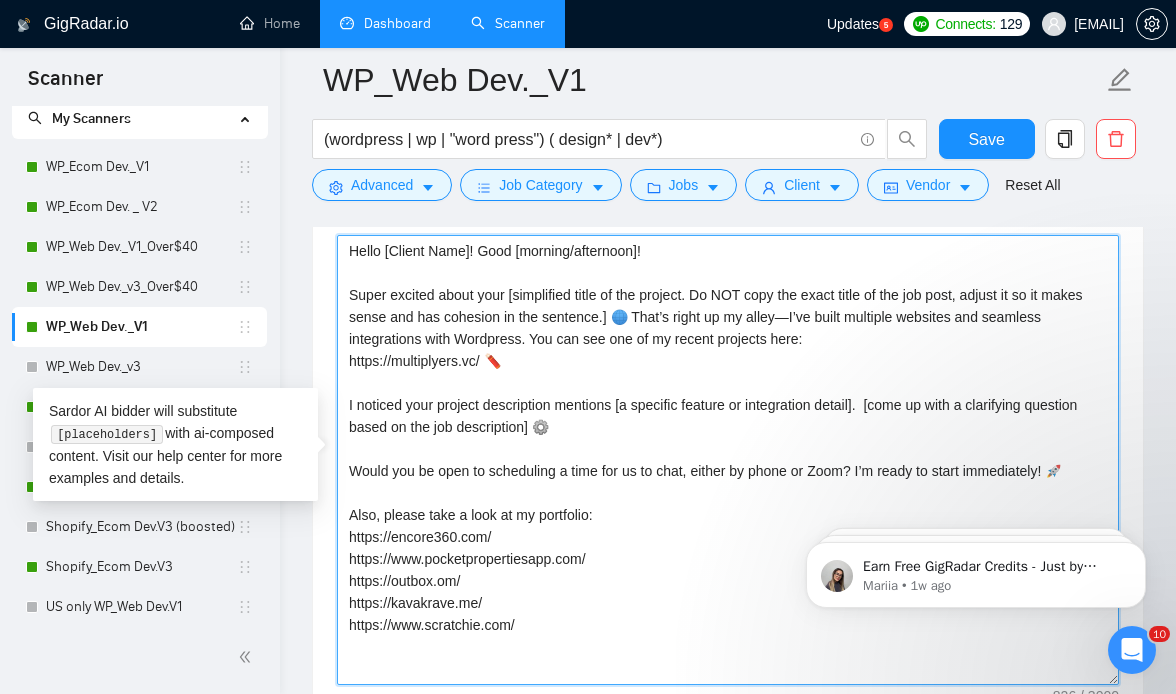 drag, startPoint x: 551, startPoint y: 617, endPoint x: 349, endPoint y: 248, distance: 420.6721 